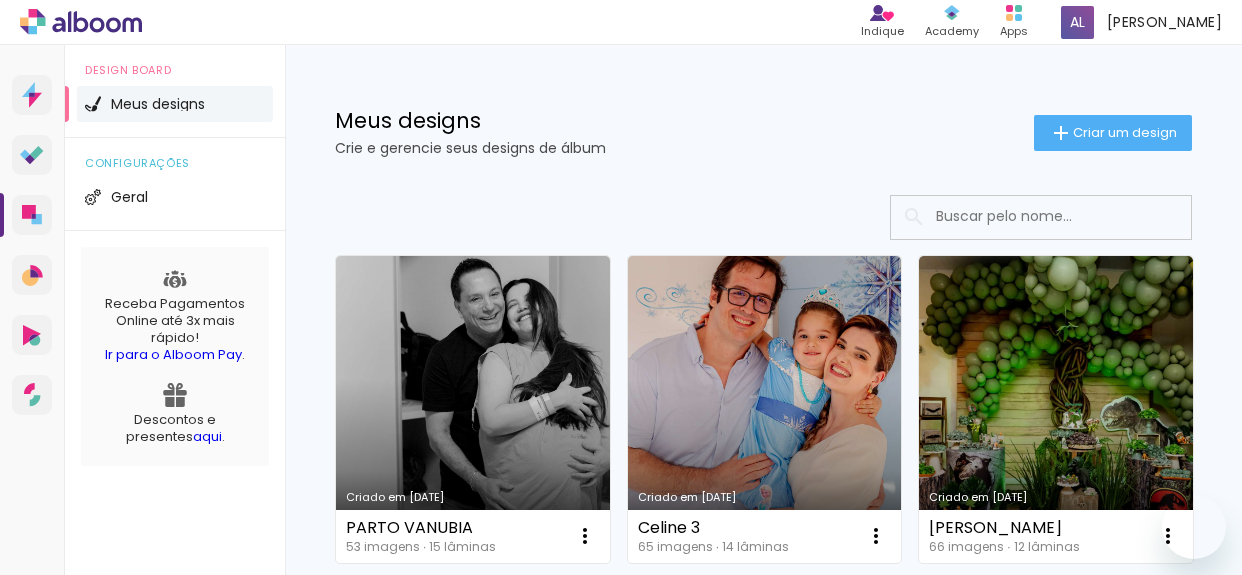 scroll, scrollTop: 0, scrollLeft: 0, axis: both 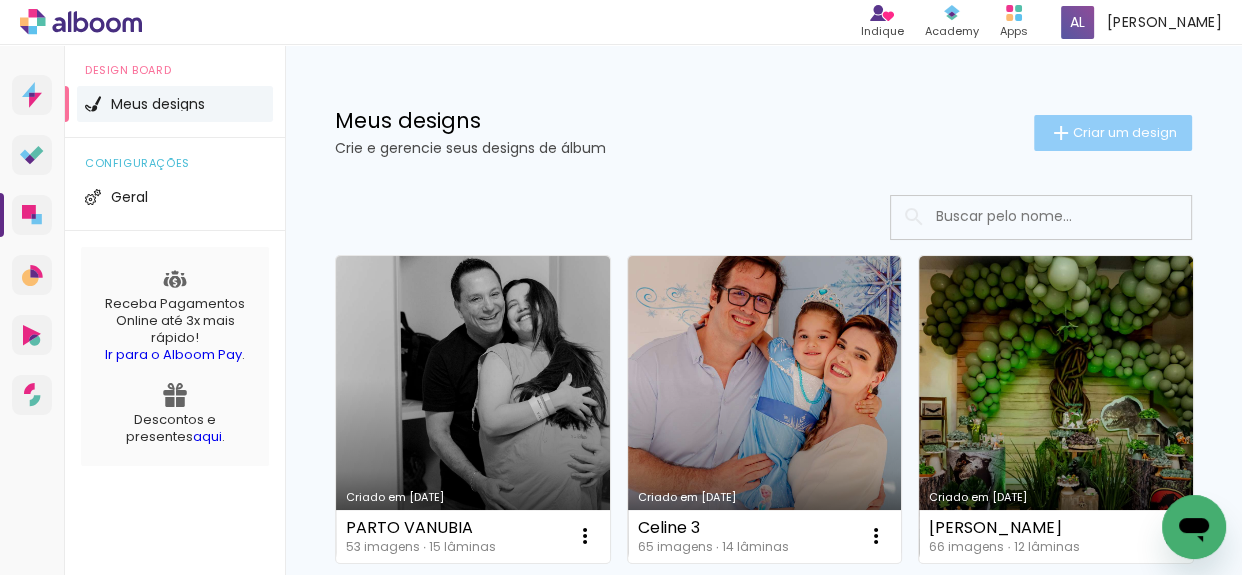 click on "Criar um design" 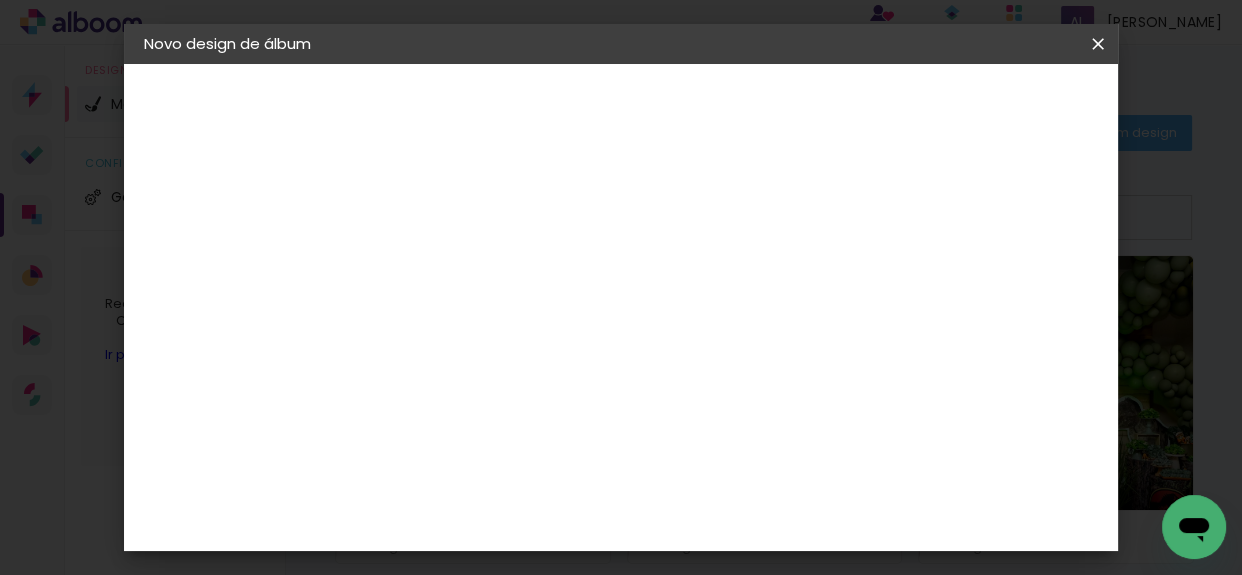 click at bounding box center [471, 268] 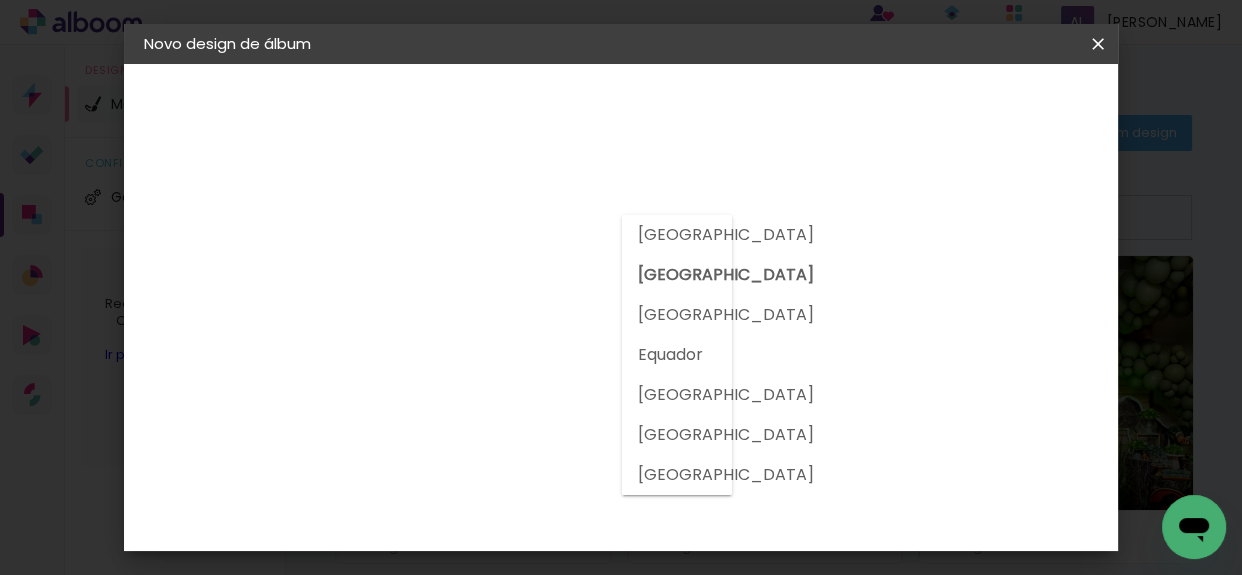 click 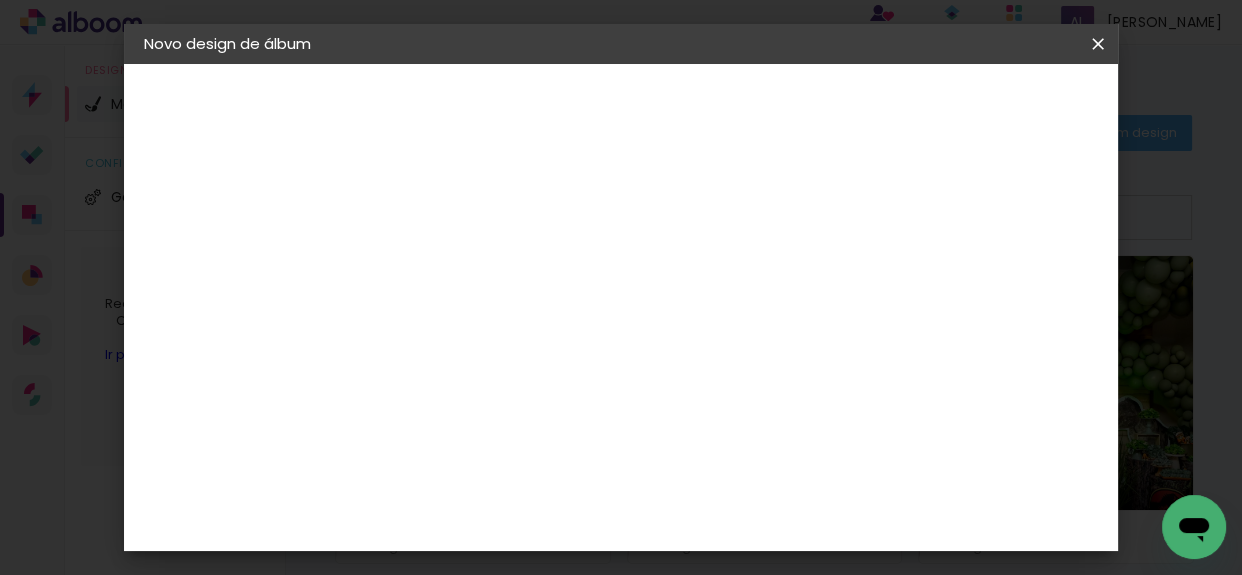 scroll, scrollTop: 3000, scrollLeft: 0, axis: vertical 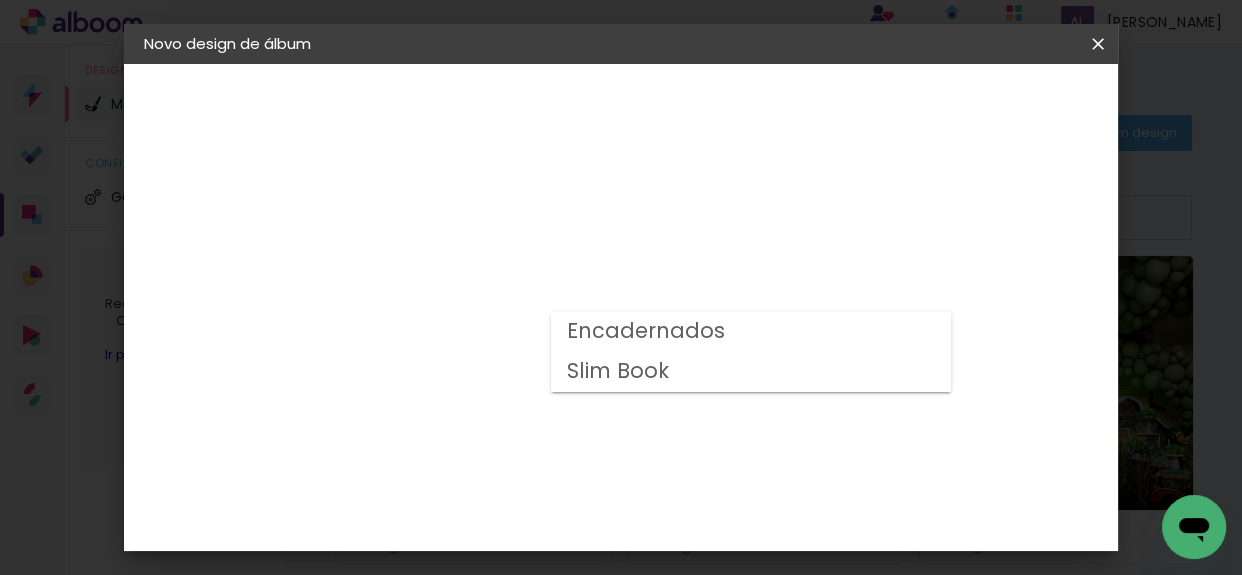click on "Encadernados" at bounding box center (0, 0) 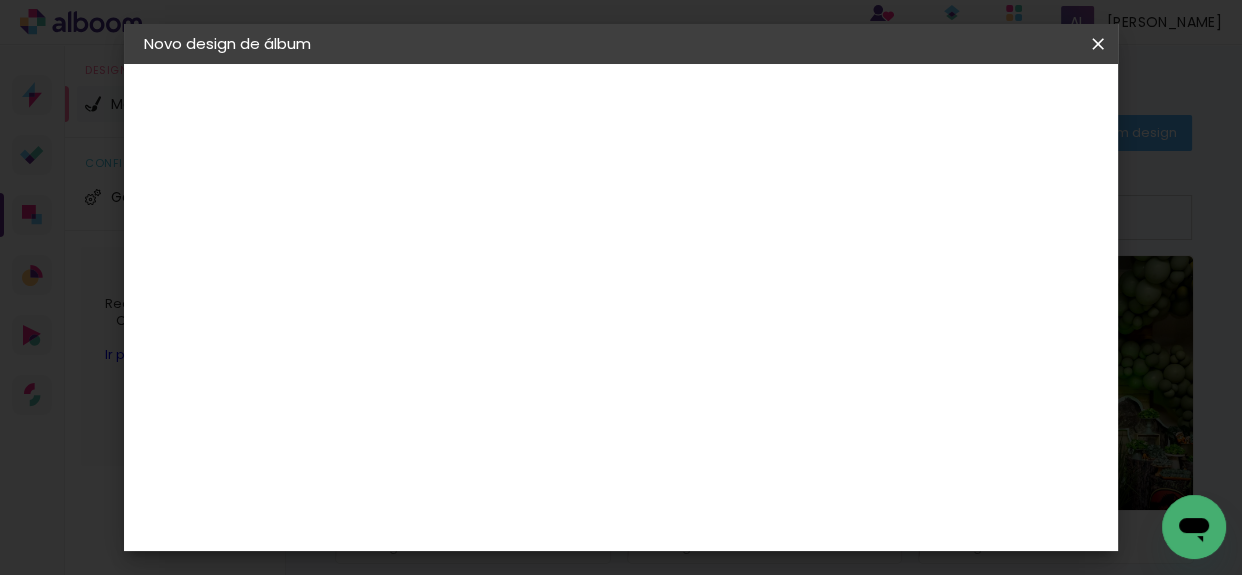 scroll, scrollTop: 181, scrollLeft: 0, axis: vertical 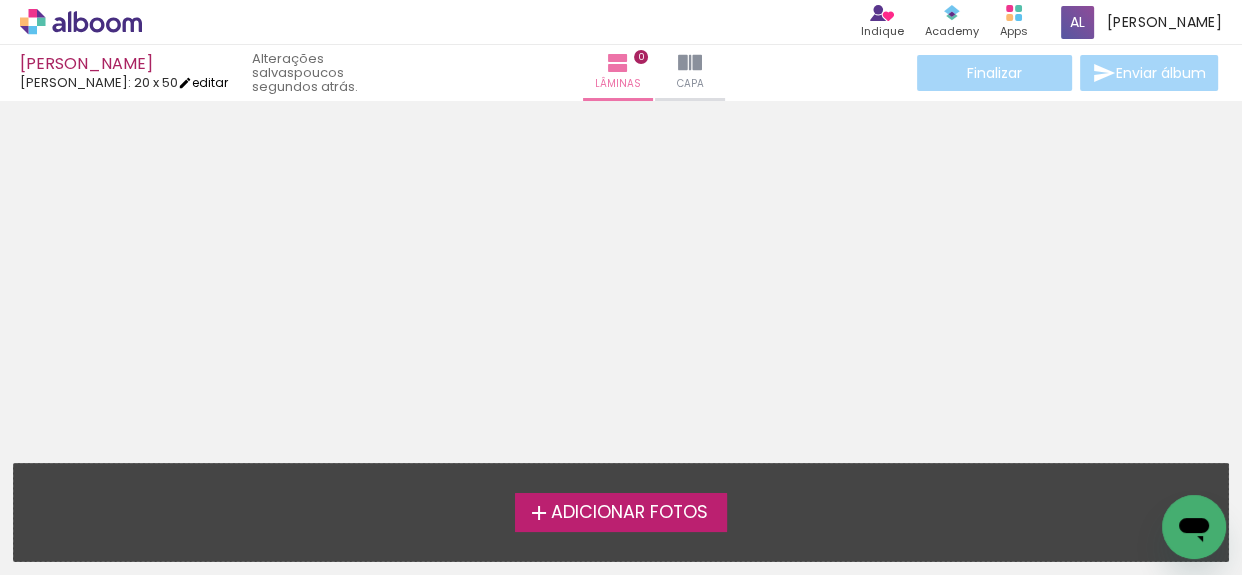 click on "editar" at bounding box center (203, 82) 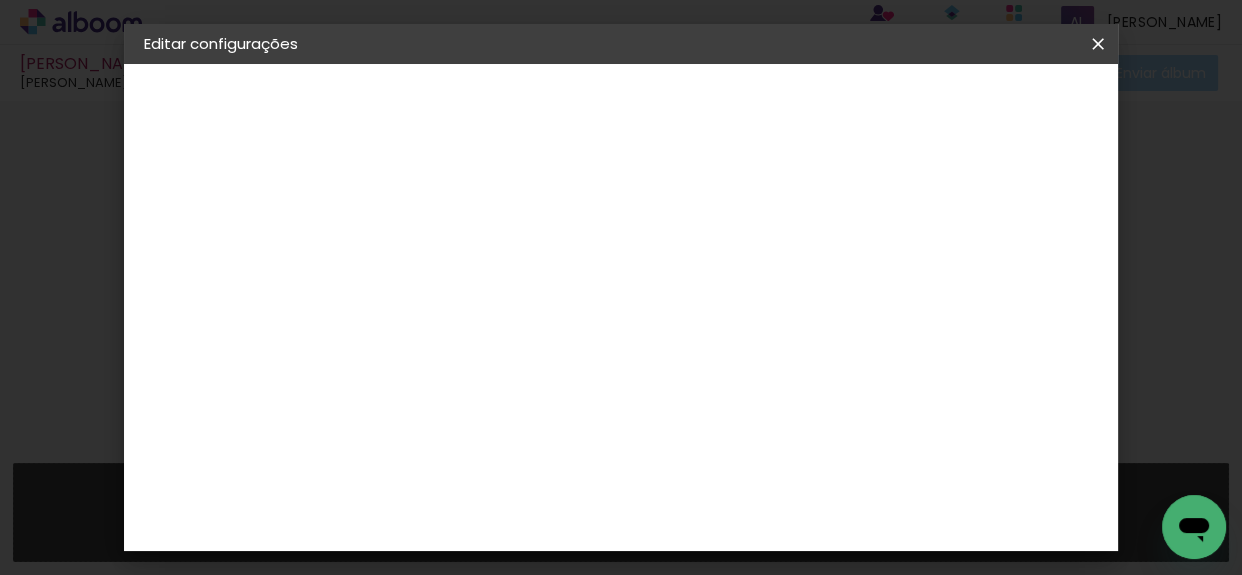 click on "[PERSON_NAME]" at bounding box center (253, 247) 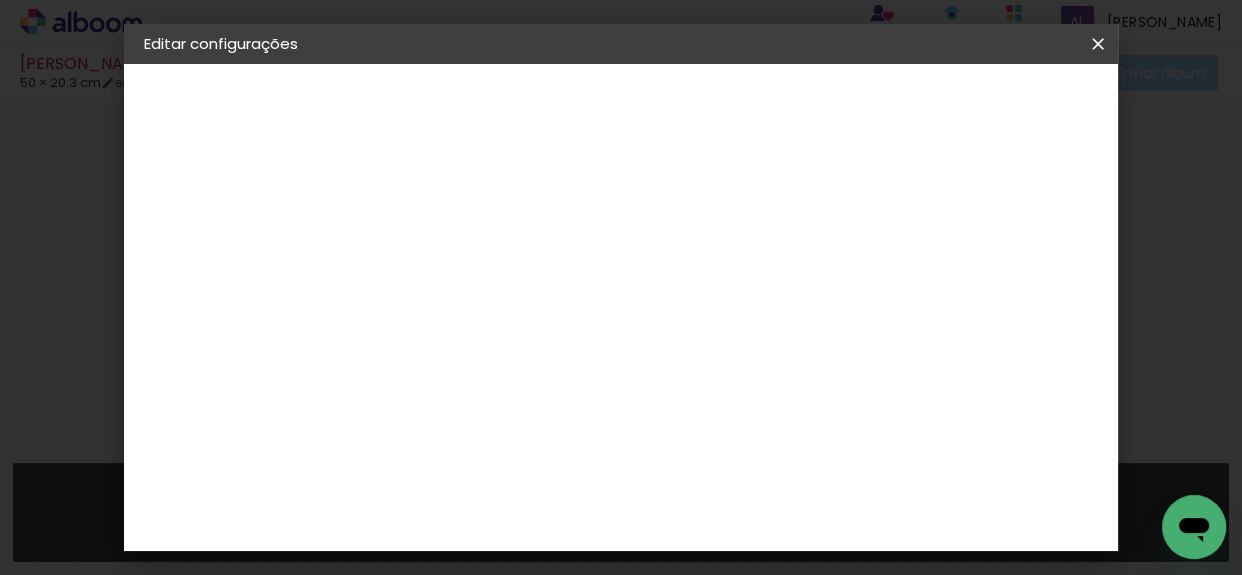 scroll, scrollTop: 0, scrollLeft: 0, axis: both 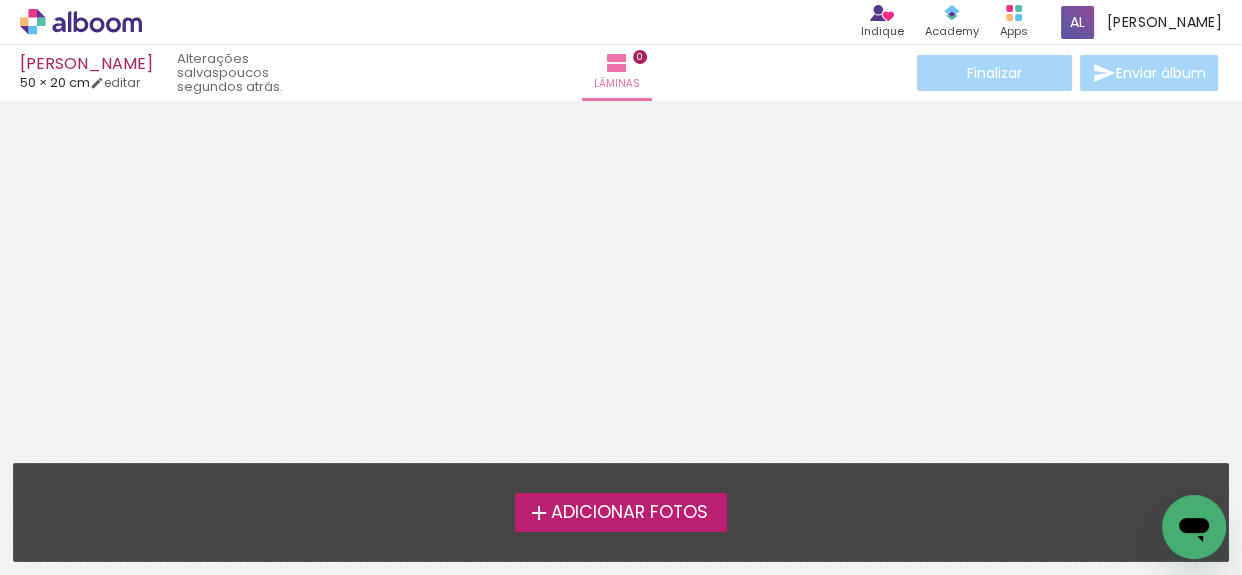 click on "Adicionar Fotos" at bounding box center [621, 512] 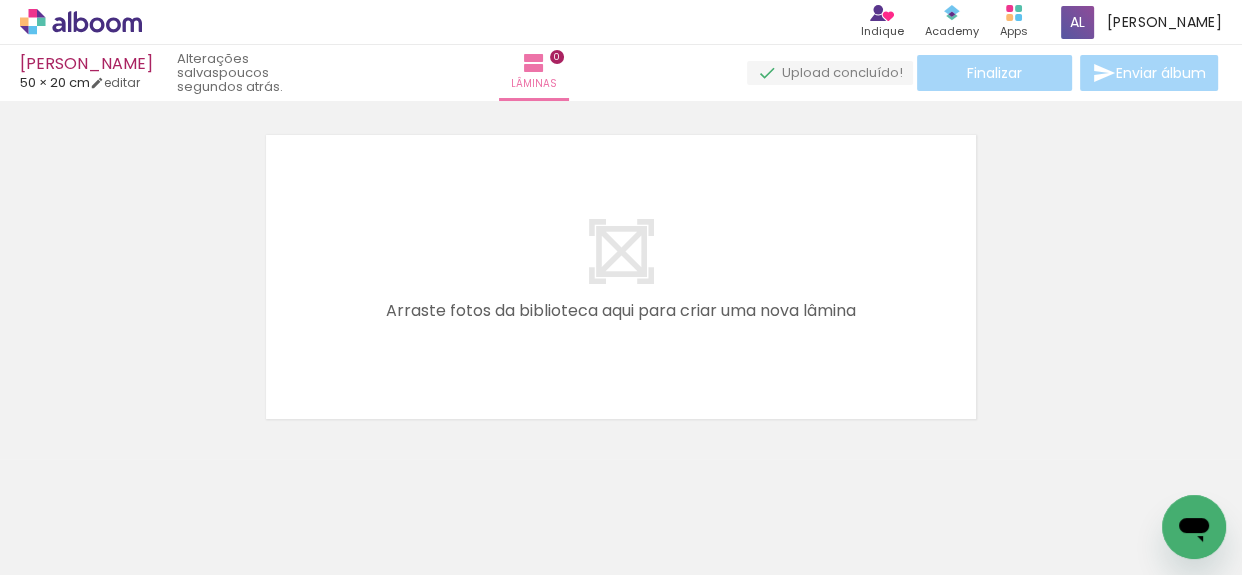 scroll, scrollTop: 25, scrollLeft: 0, axis: vertical 